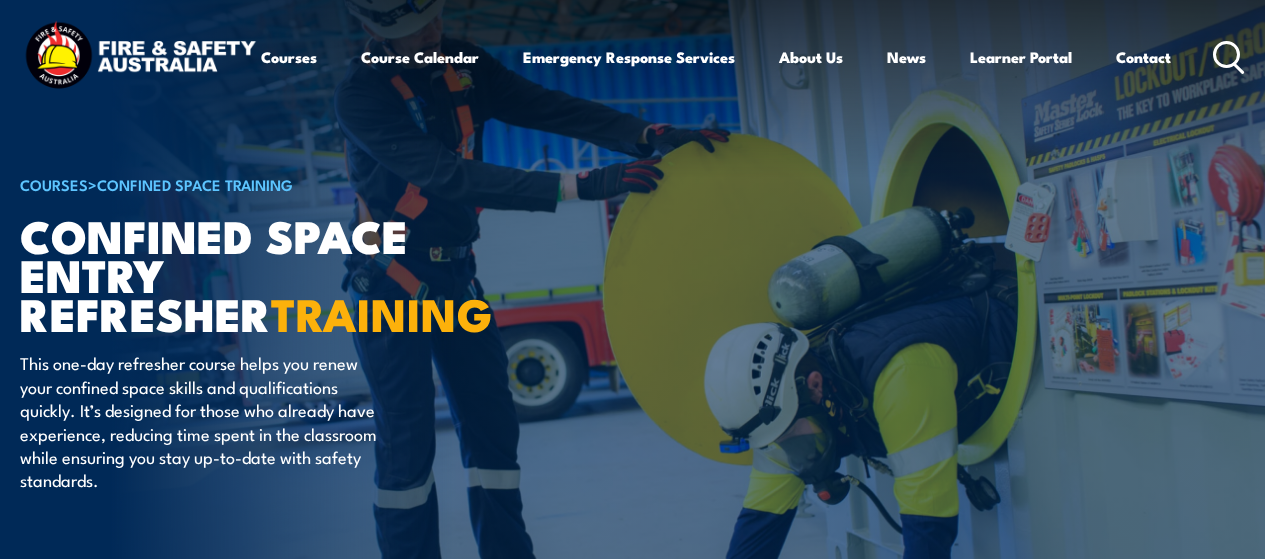scroll, scrollTop: 0, scrollLeft: 0, axis: both 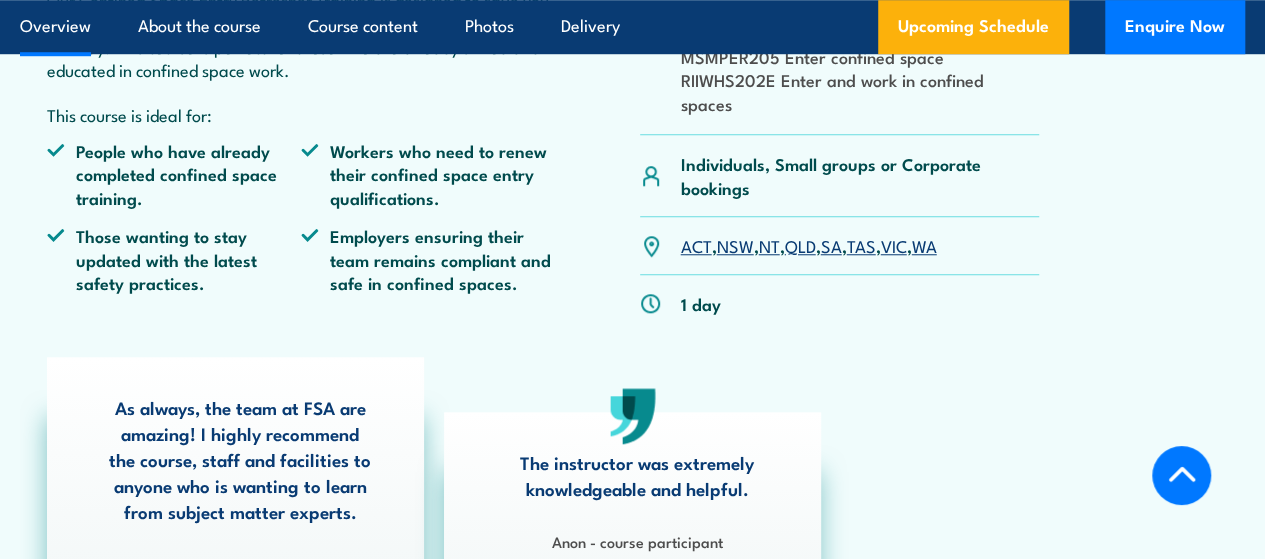 click on "SA" at bounding box center [831, 245] 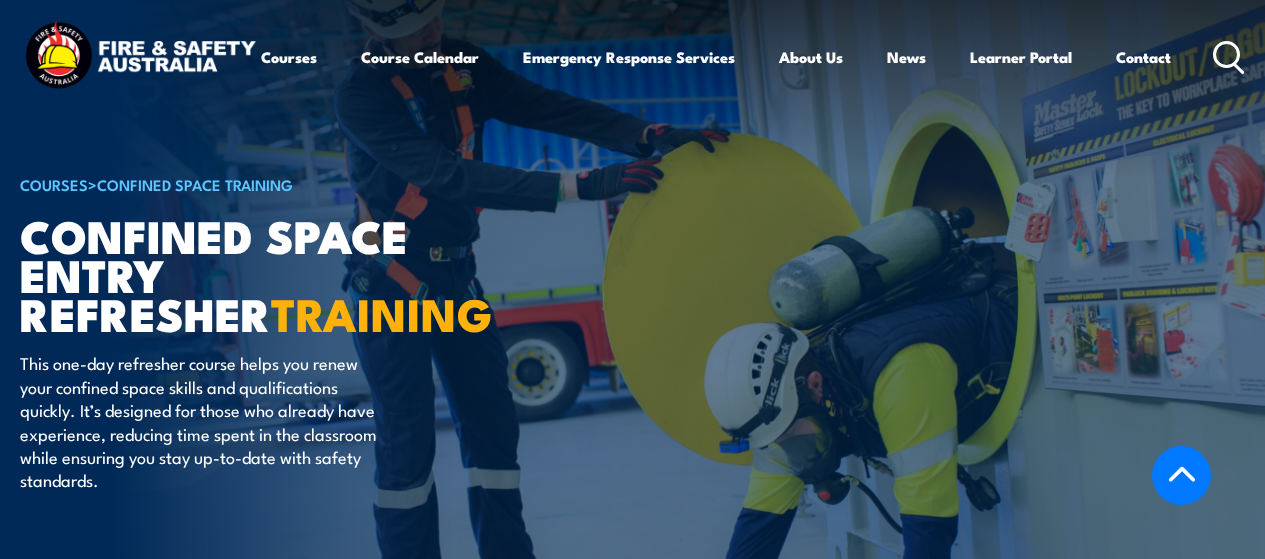 scroll, scrollTop: 3485, scrollLeft: 0, axis: vertical 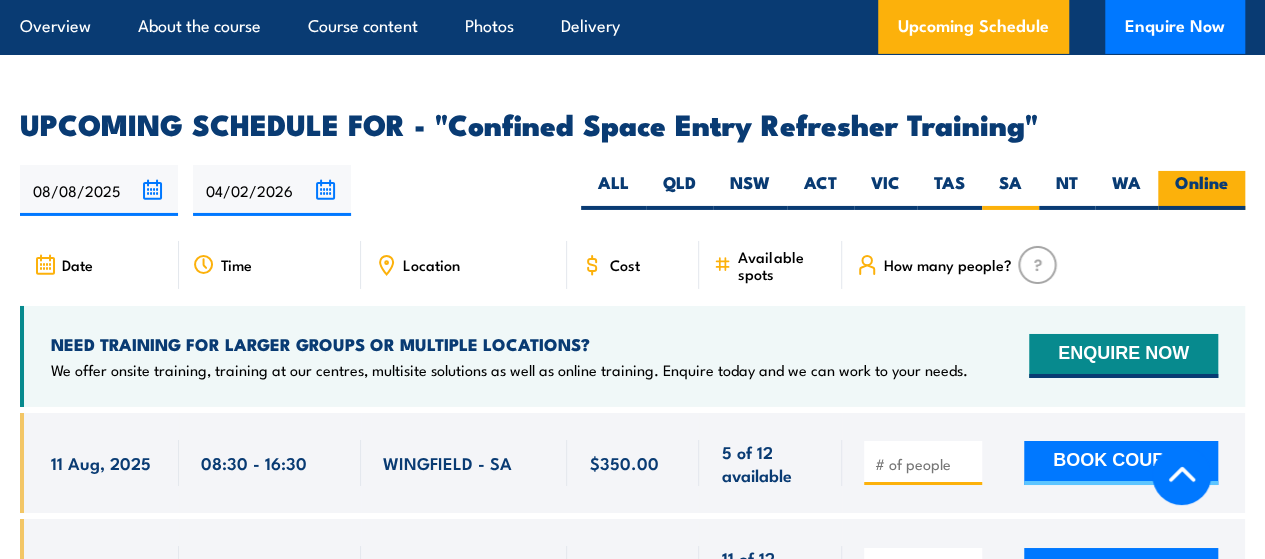 click on "Online" at bounding box center (1201, 190) 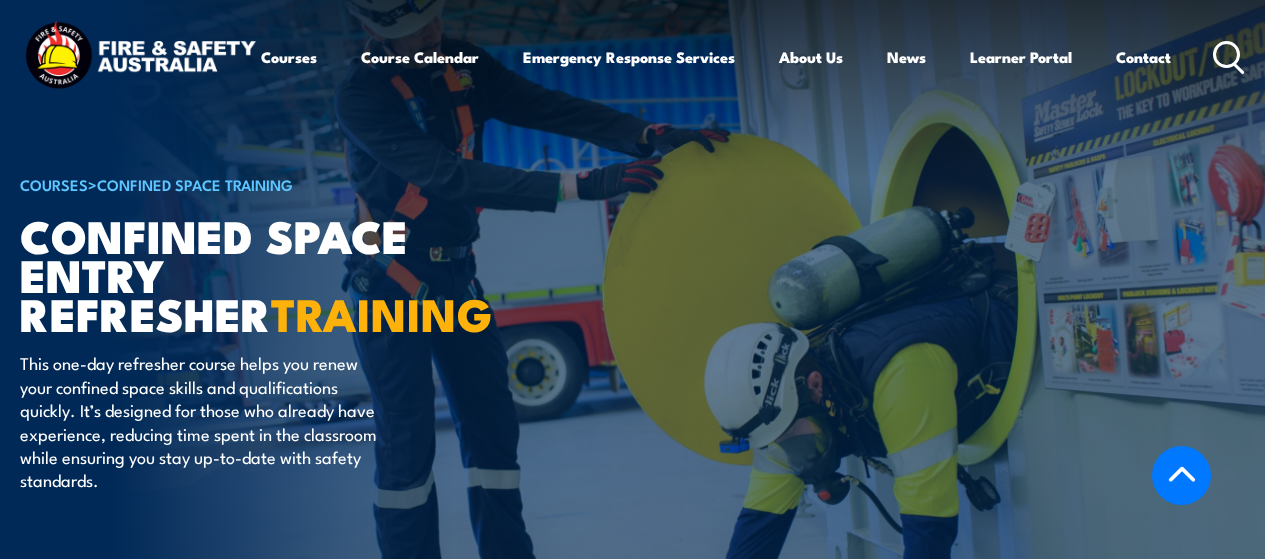 scroll, scrollTop: 3485, scrollLeft: 0, axis: vertical 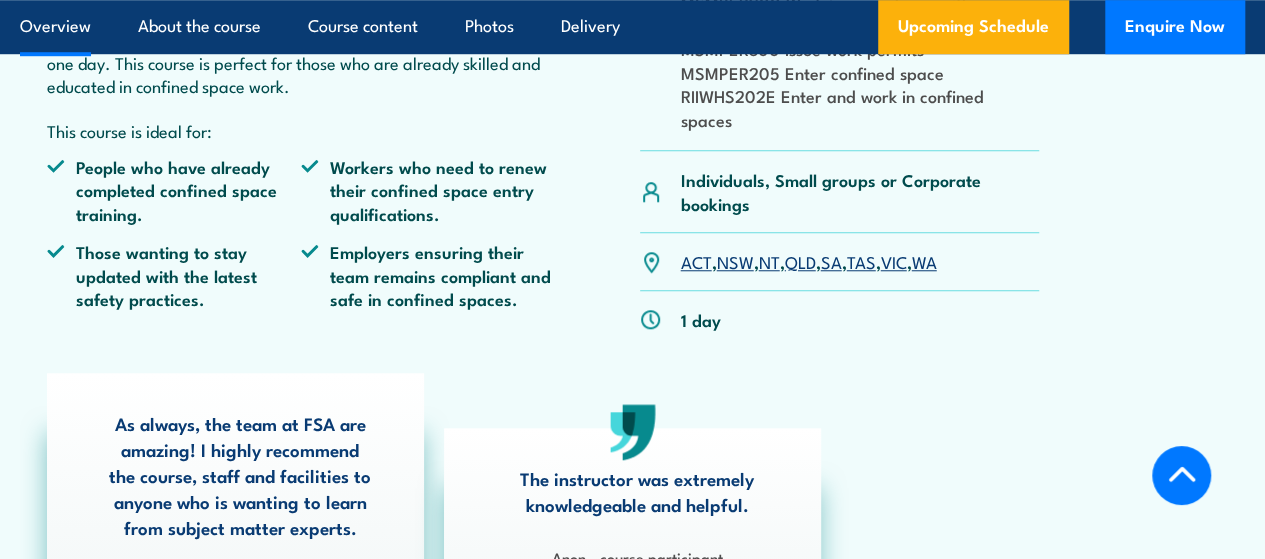 click on "QLD" at bounding box center (800, 261) 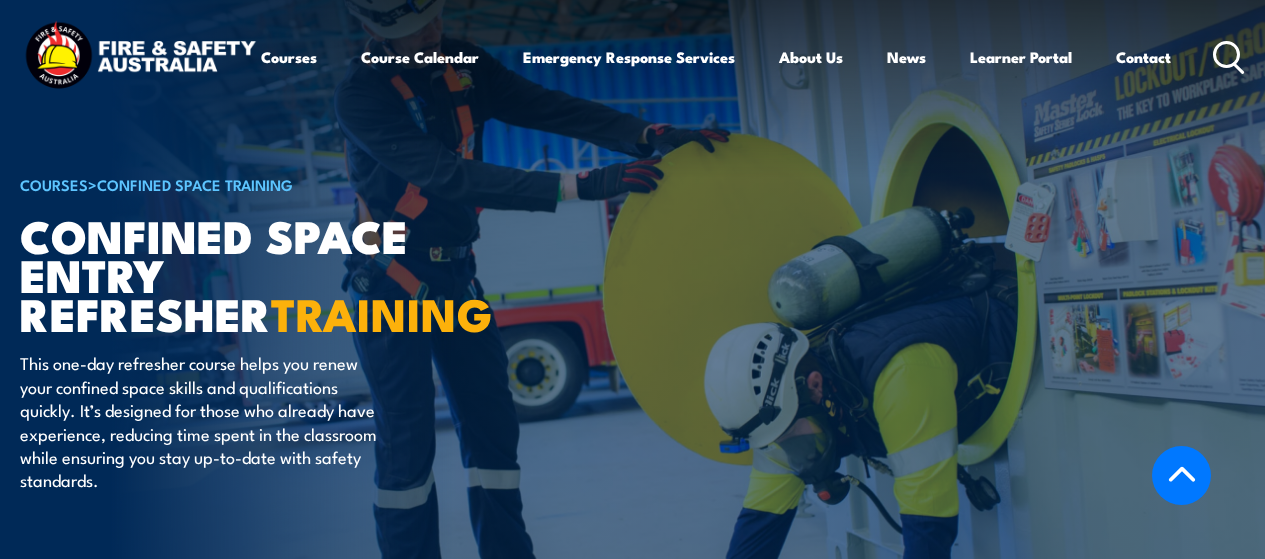 scroll, scrollTop: 3485, scrollLeft: 0, axis: vertical 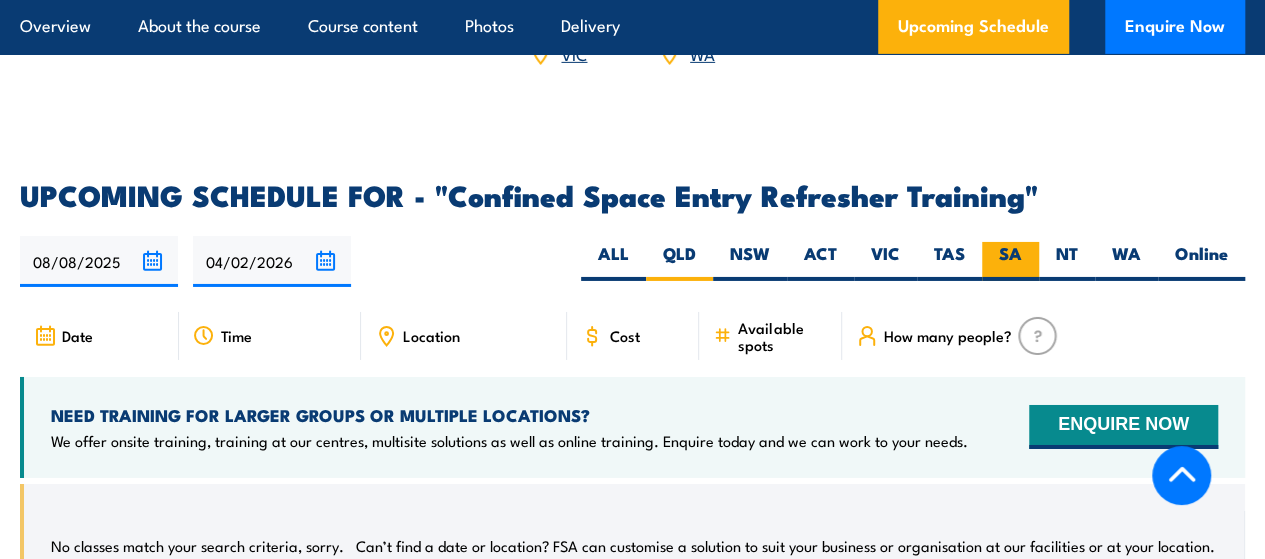 click on "SA" at bounding box center (1010, 261) 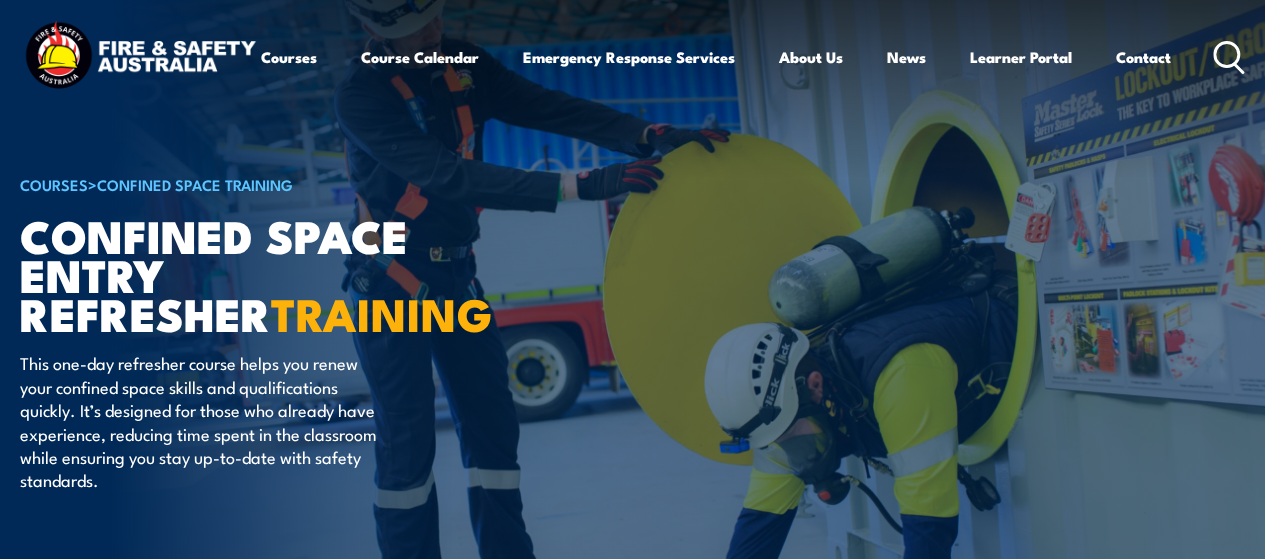 scroll, scrollTop: 142, scrollLeft: 0, axis: vertical 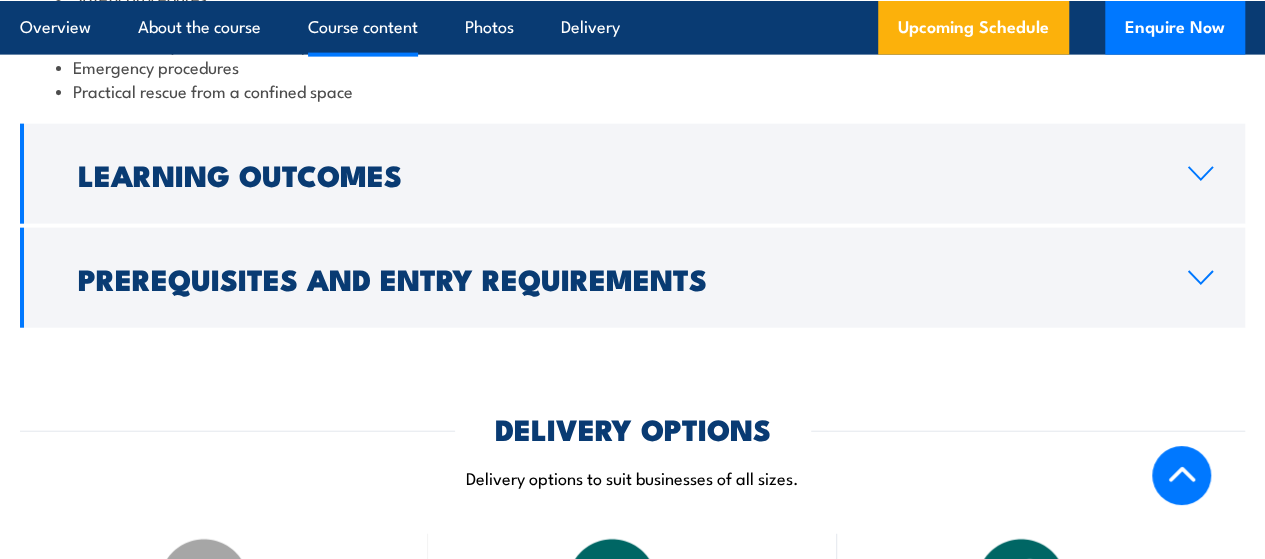 click on "Prerequisites and Entry Requirements" at bounding box center (632, 278) 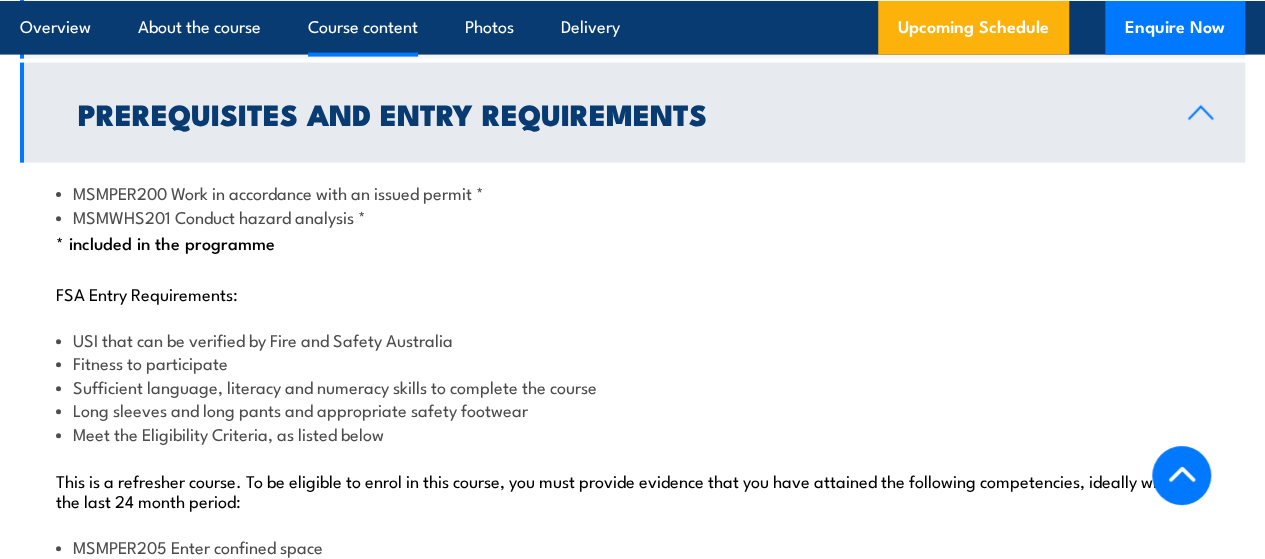 scroll, scrollTop: 2186, scrollLeft: 0, axis: vertical 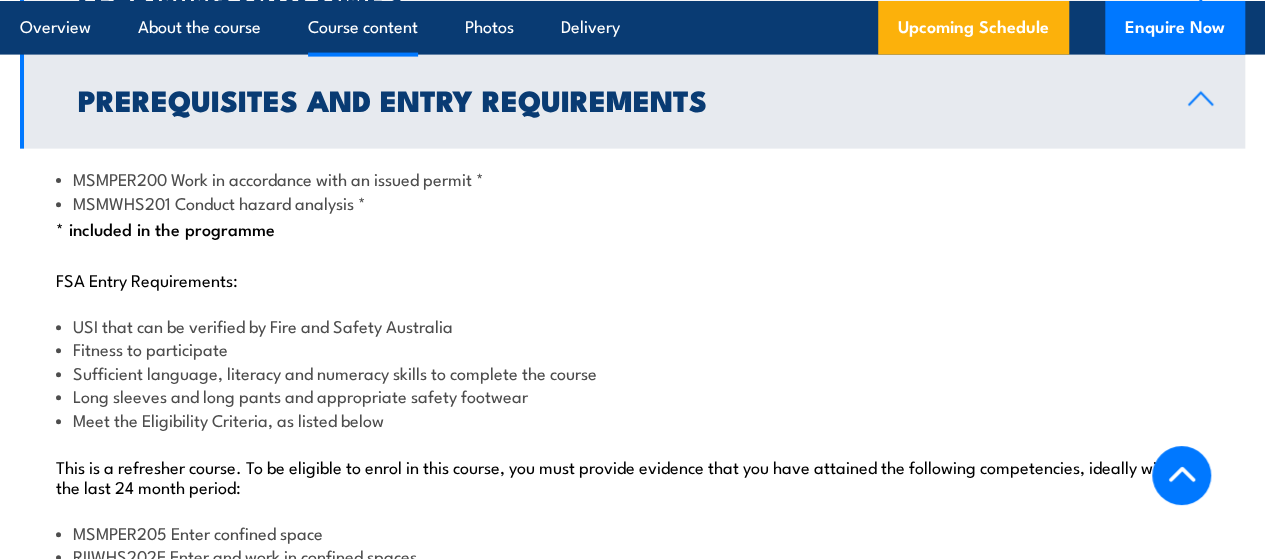 click on "MSMPER200 Work in accordance with an issued permit *
MSMWHS201 Conduct hazard analysis *
* included in the programme
FSA Entry Requirements:
USI that can be verified by Fire and Safety Australia
Fitness to participate
Sufficient language, literacy and numeracy skills to complete the course
Long sleeves and long pants and appropriate safety footwear
Meet the Eligibility Criteria, as listed below
This is a refresher course. To be eligible to enrol in this course, you must provide evidence that you have attained the following competencies, ideally within the last 24 month period:
MSMPER205 Enter confined space
RIIWHS202E Enter and work in confined spaces
MSMPER200 Work in accordance with an issued permit
MSMWHS201 Conduct hazard analysis
MSMWHS217 Gas test atmospheres
MSMPER300 Issue work permits
Or equivalent units to the above as per training.gov.au" at bounding box center (632, 503) 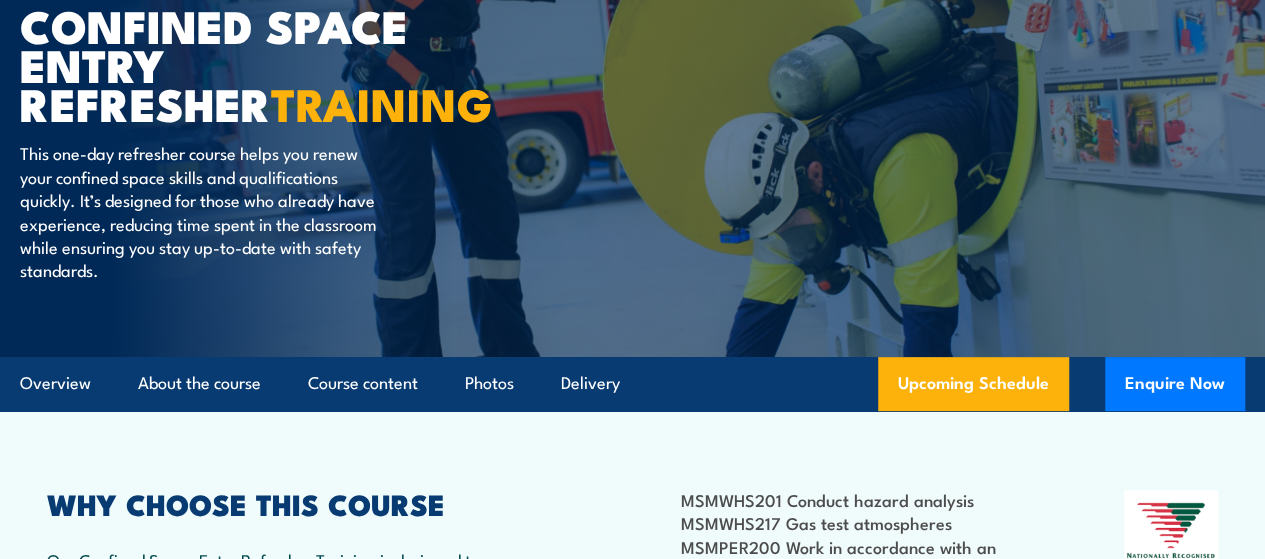 scroll, scrollTop: 0, scrollLeft: 0, axis: both 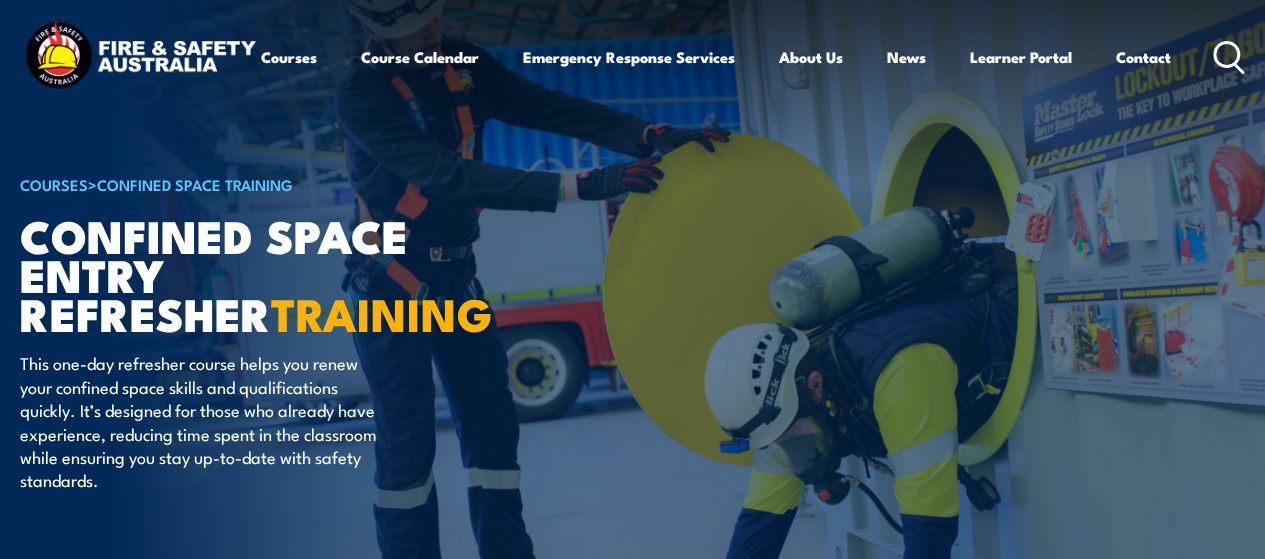 click on "Confined Space Training" at bounding box center [195, 184] 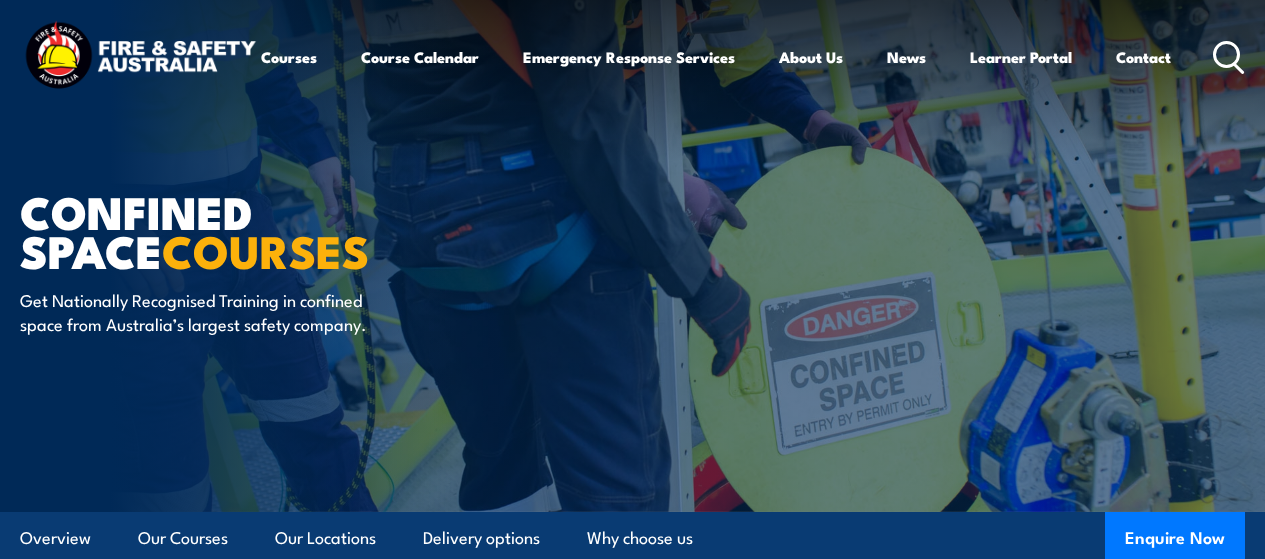 scroll, scrollTop: 444, scrollLeft: 0, axis: vertical 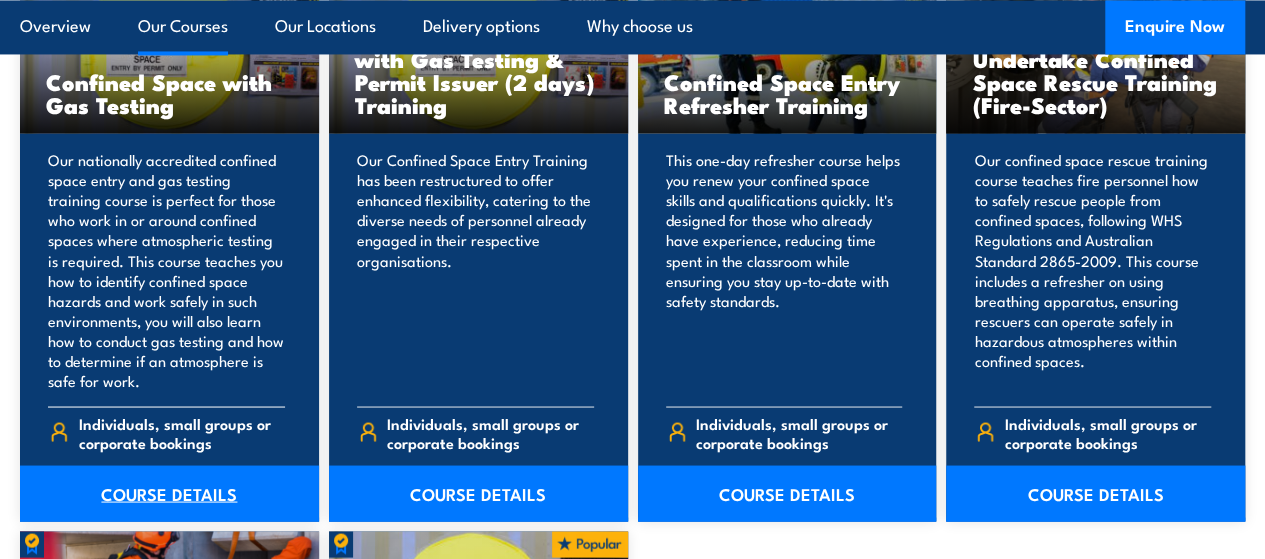click on "COURSE DETAILS" at bounding box center [169, 493] 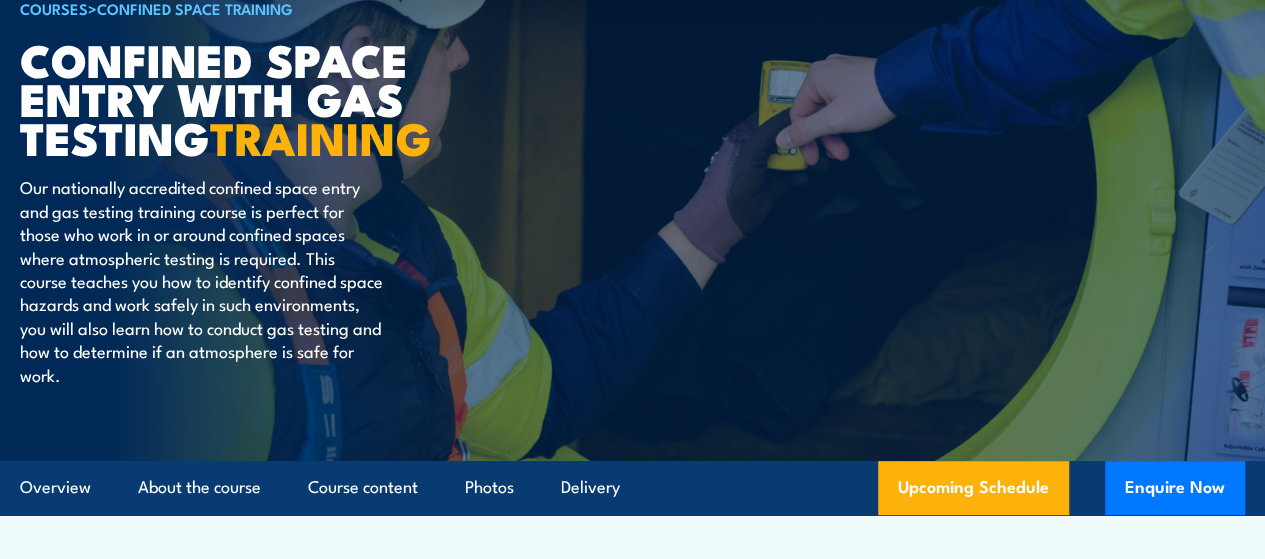 scroll, scrollTop: 558, scrollLeft: 0, axis: vertical 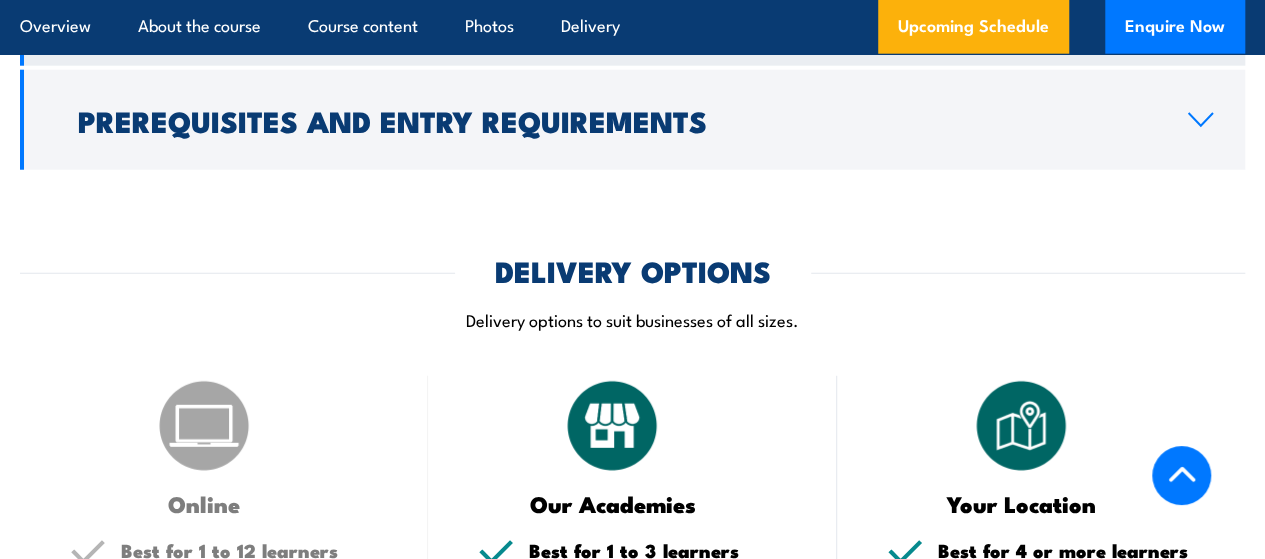 click on "Learning Outcomes" at bounding box center (632, 16) 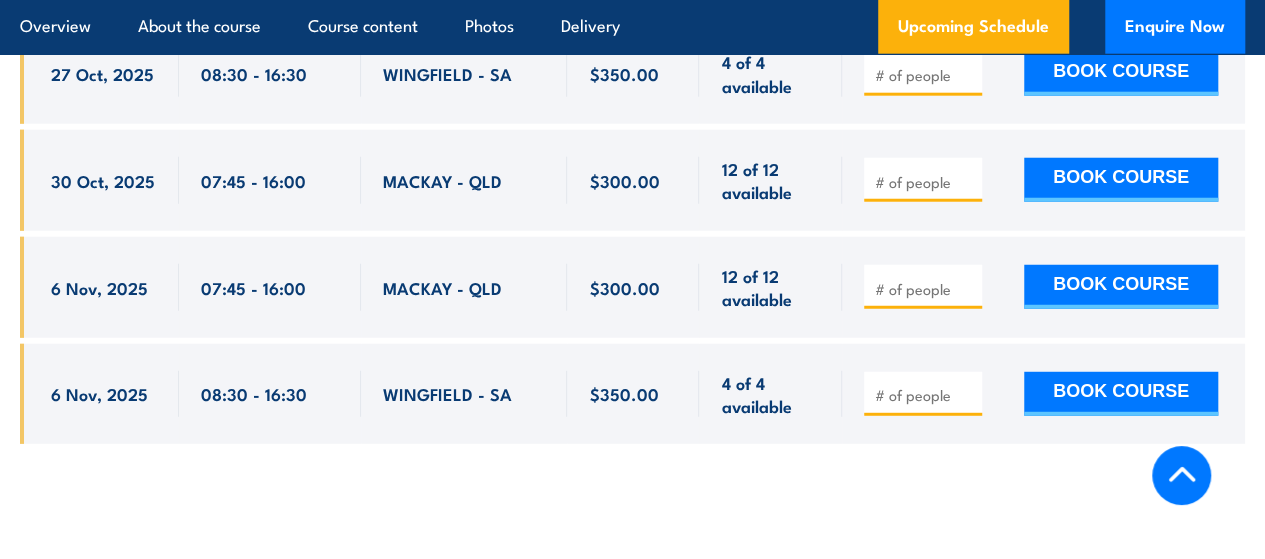 scroll, scrollTop: 6359, scrollLeft: 0, axis: vertical 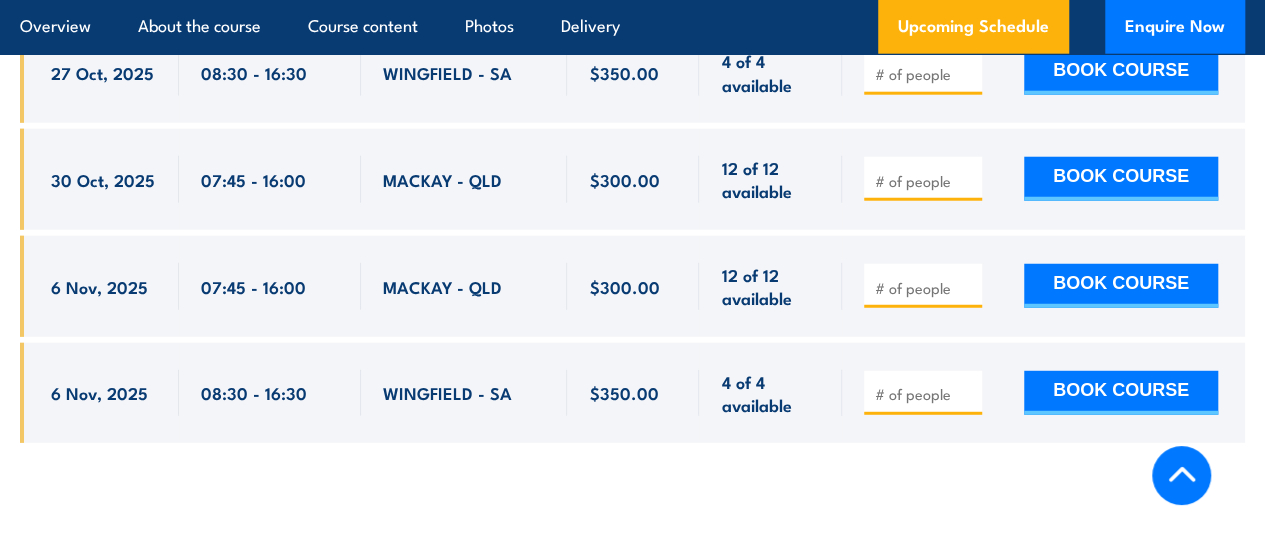 click at bounding box center [925, 394] 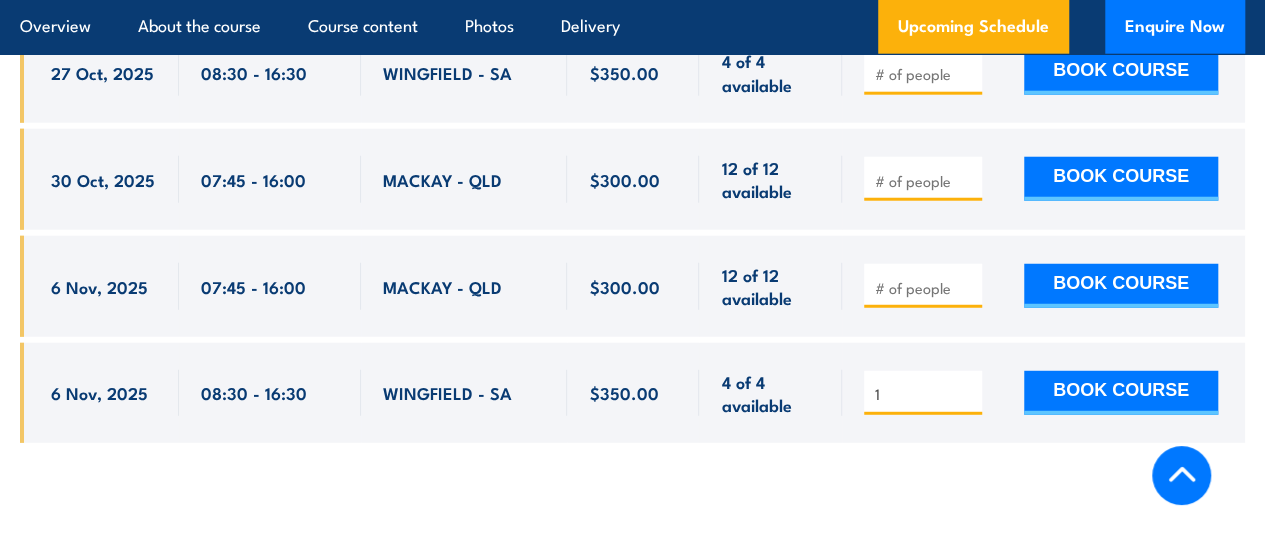 type on "1" 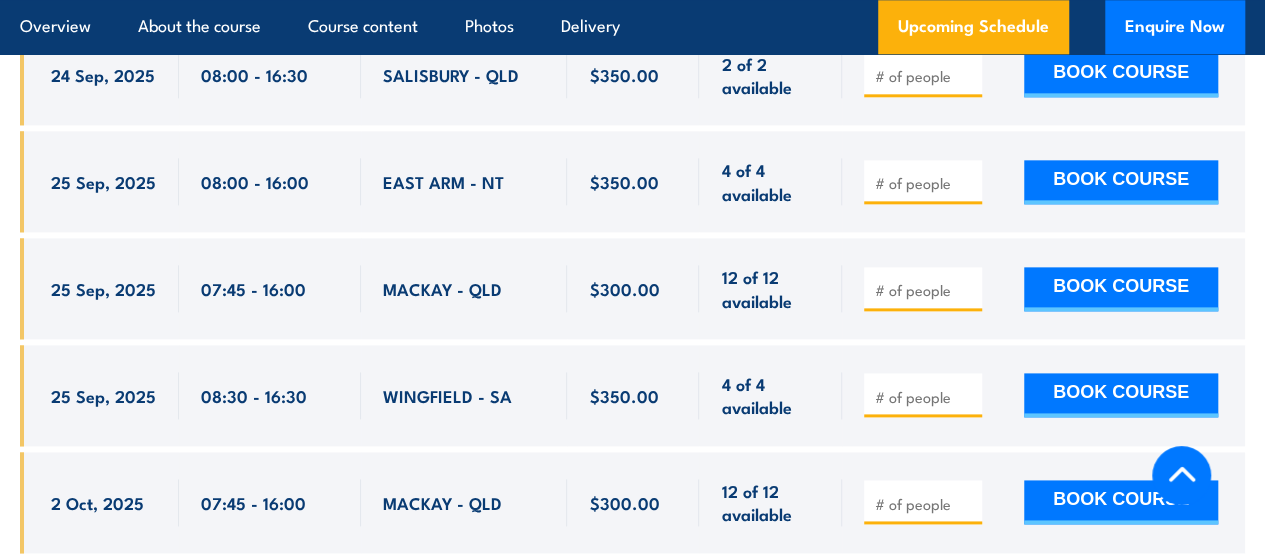 scroll, scrollTop: 4906, scrollLeft: 0, axis: vertical 